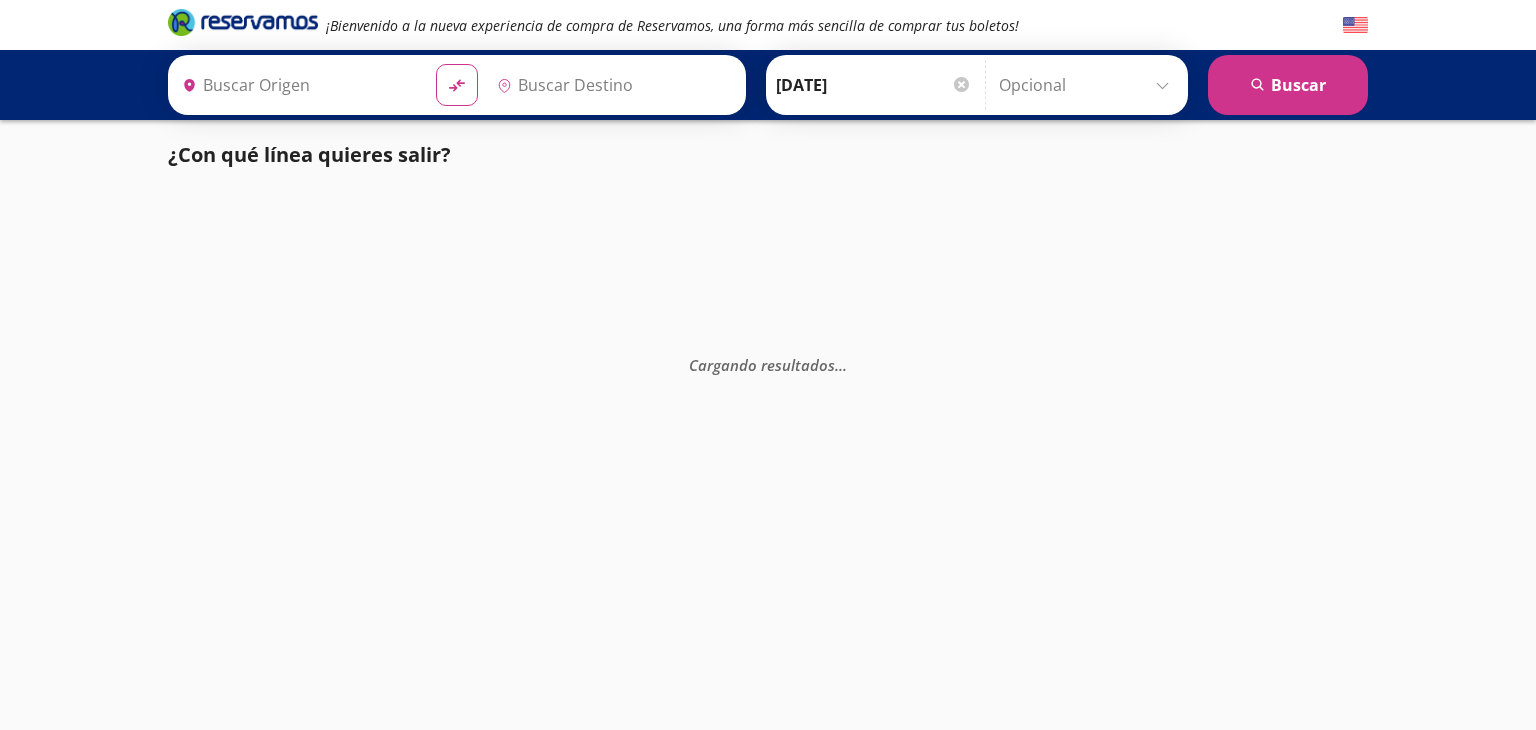 type on "[GEOGRAPHIC_DATA], [GEOGRAPHIC_DATA]" 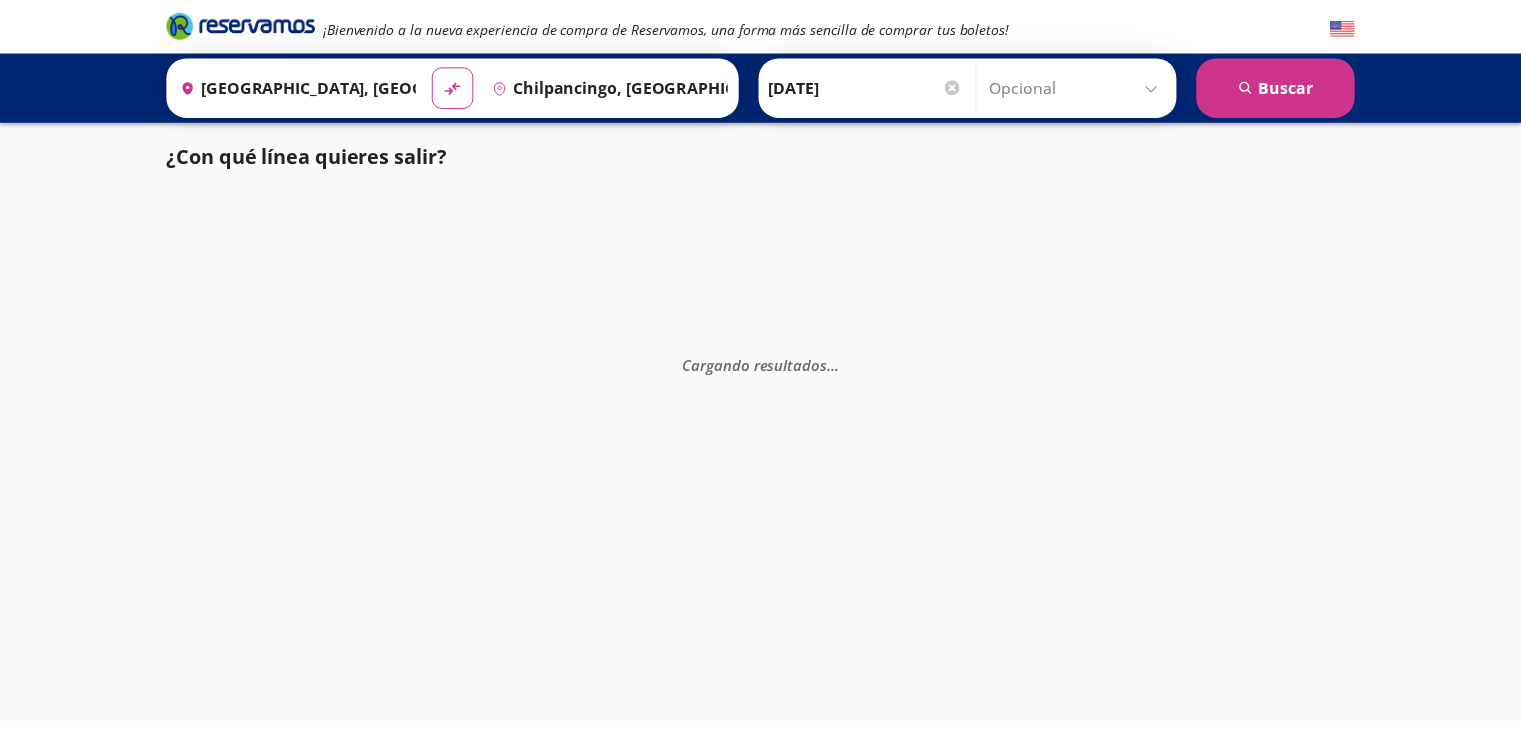 scroll, scrollTop: 0, scrollLeft: 0, axis: both 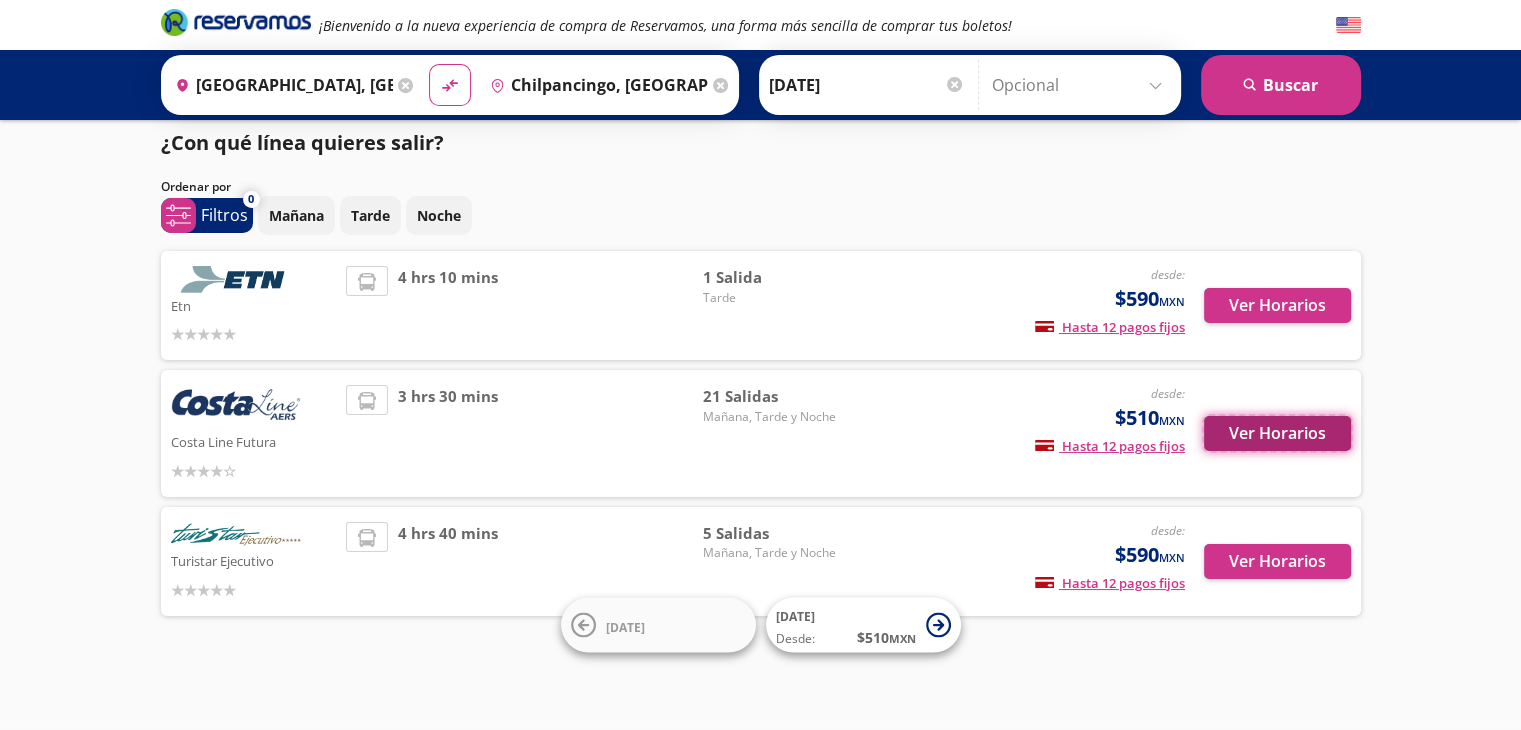 click on "Ver Horarios" at bounding box center [1277, 433] 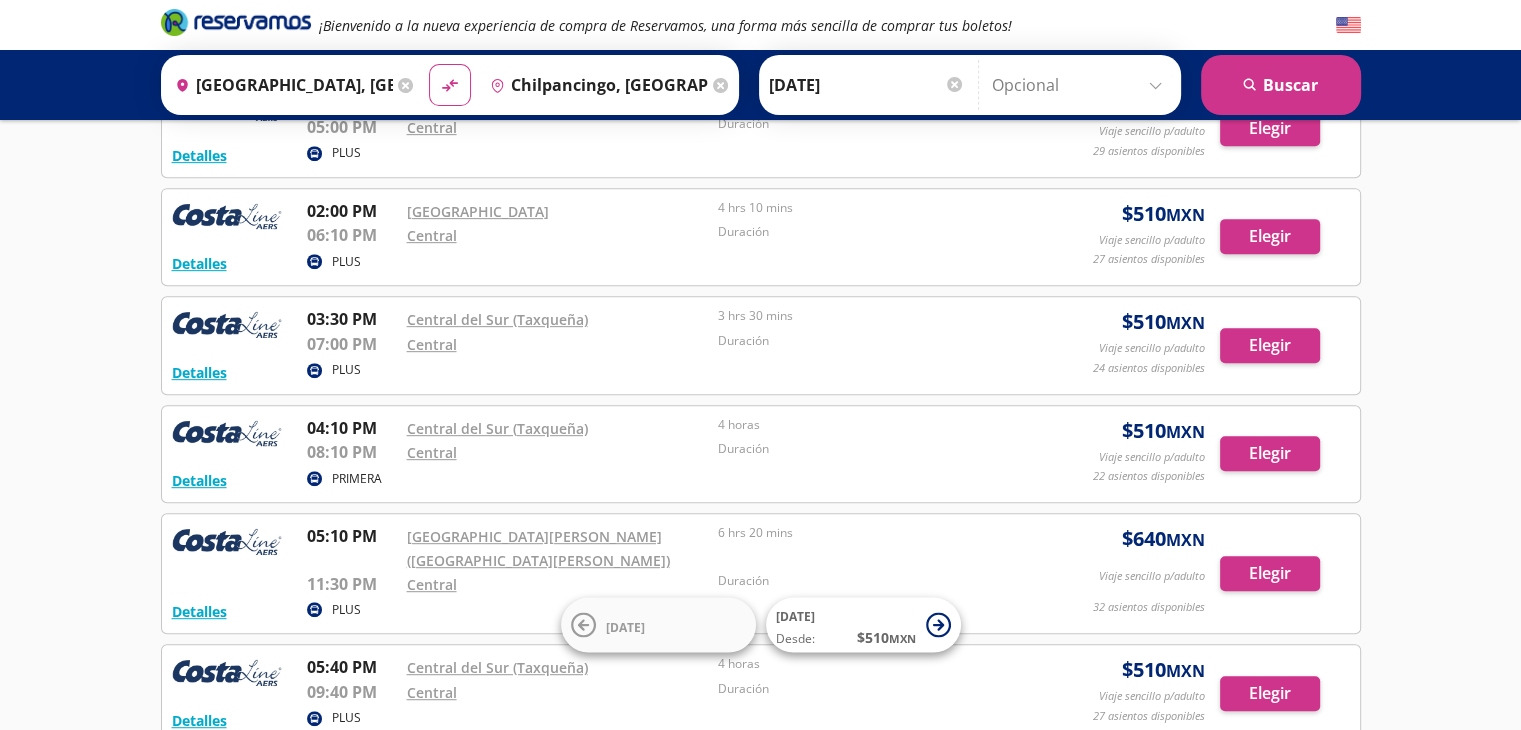 scroll, scrollTop: 934, scrollLeft: 0, axis: vertical 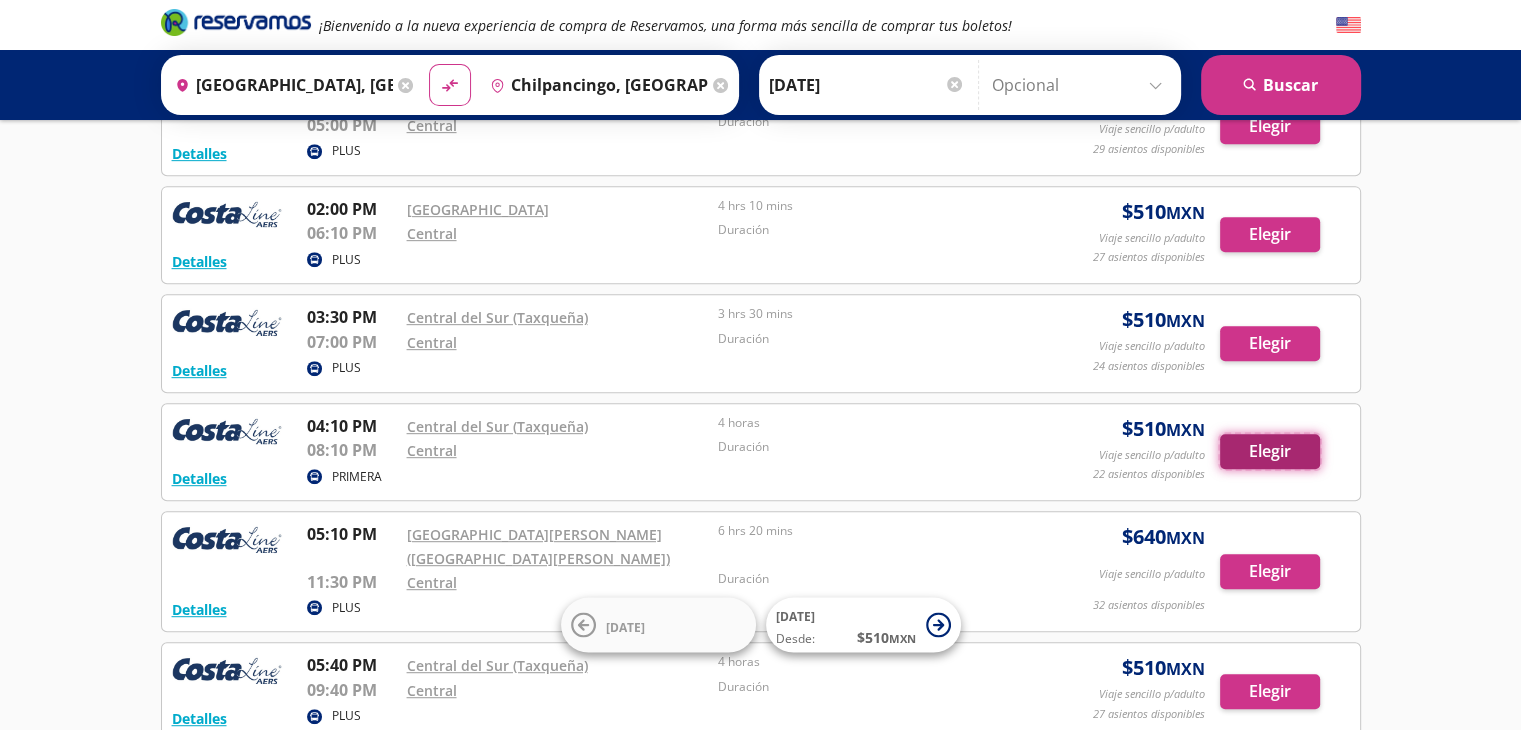 click on "Elegir" at bounding box center (1270, 451) 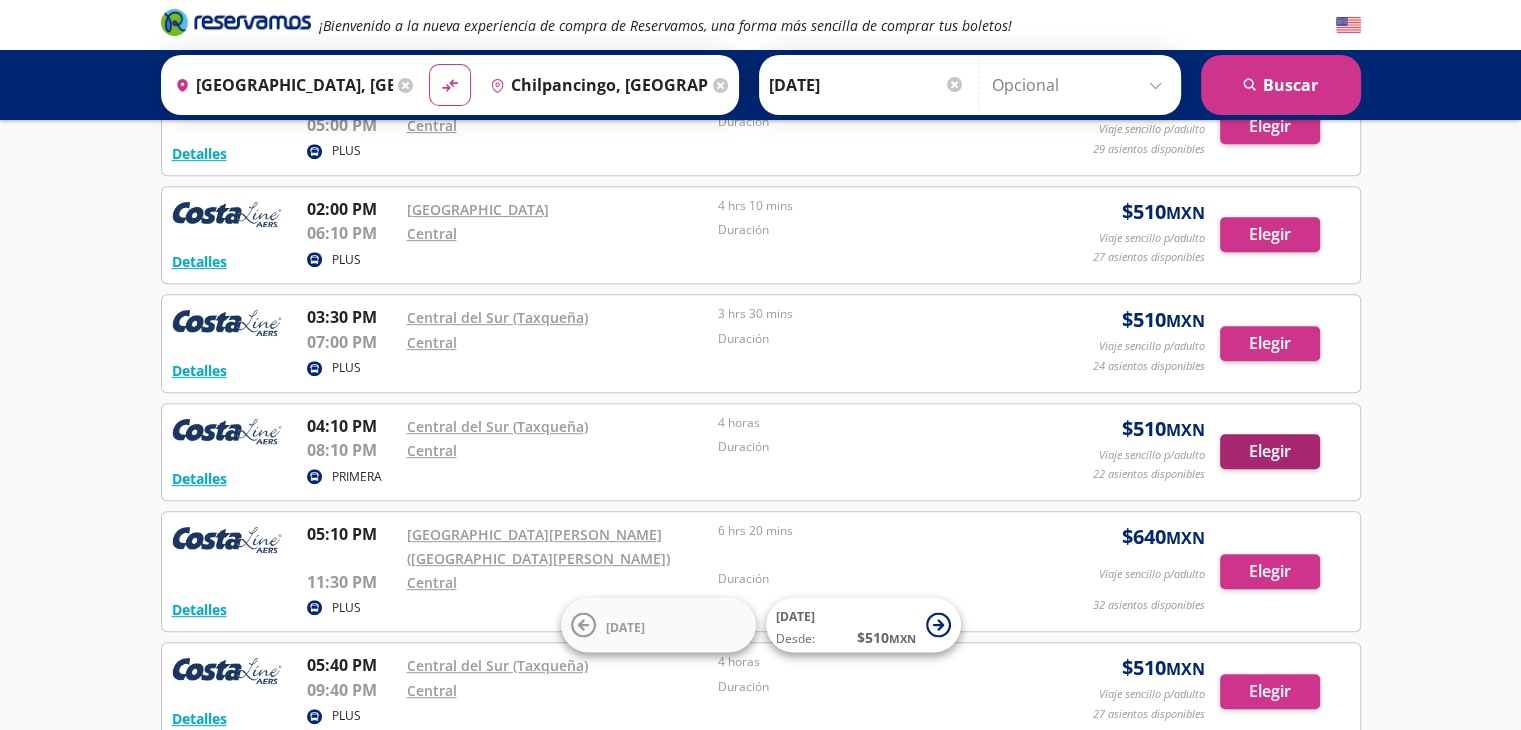 scroll, scrollTop: 0, scrollLeft: 0, axis: both 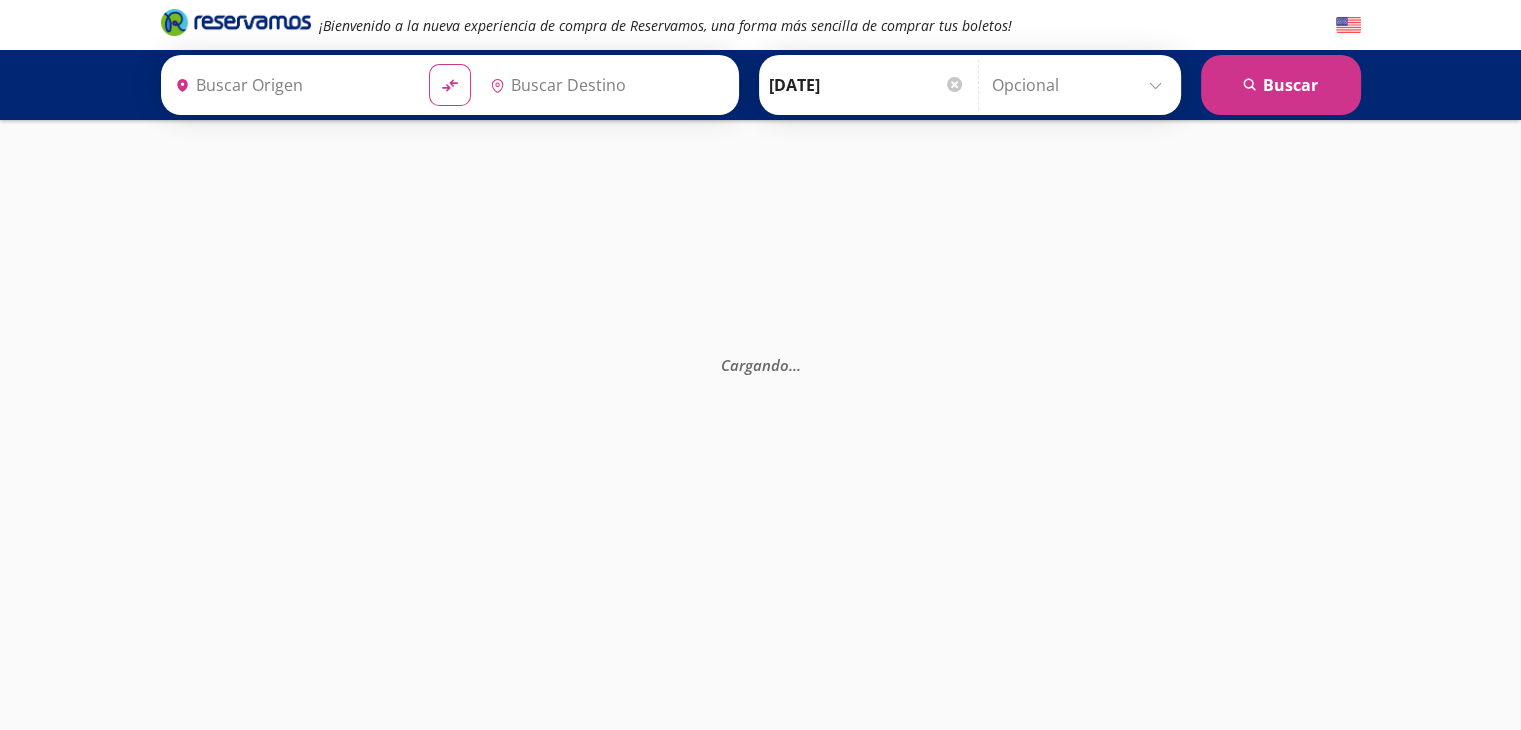 type on "[GEOGRAPHIC_DATA], [GEOGRAPHIC_DATA]" 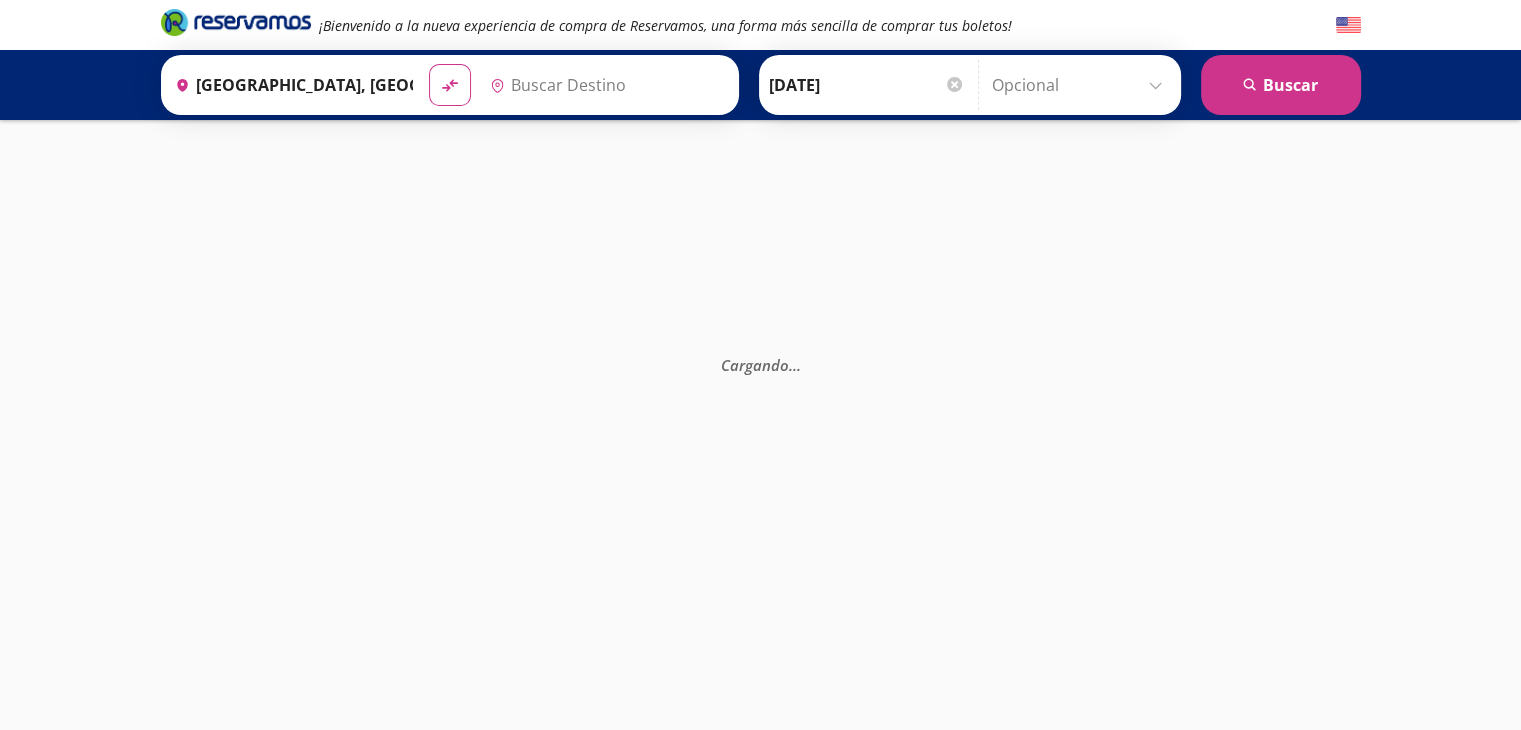 type on "Chilpancingo, [GEOGRAPHIC_DATA]" 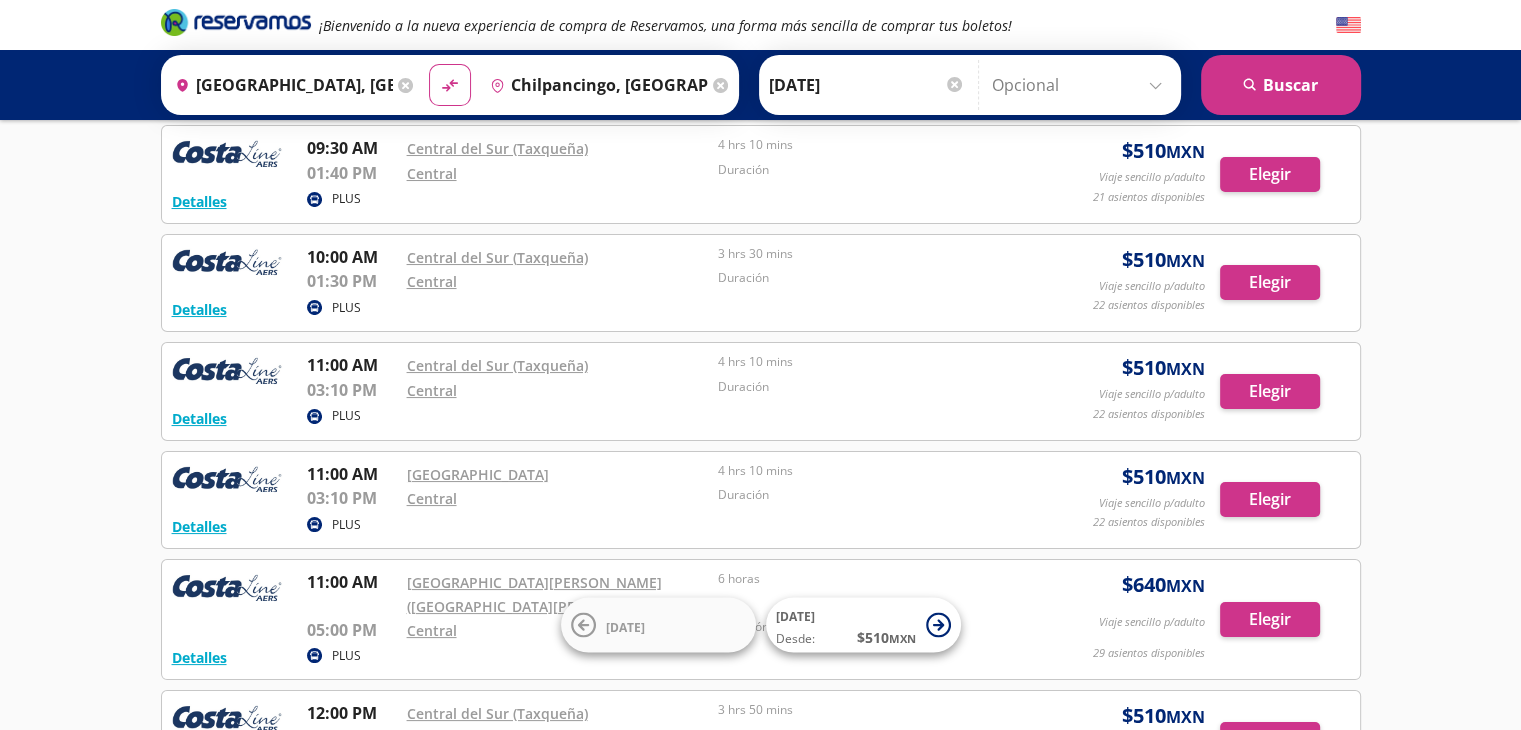 scroll, scrollTop: 0, scrollLeft: 0, axis: both 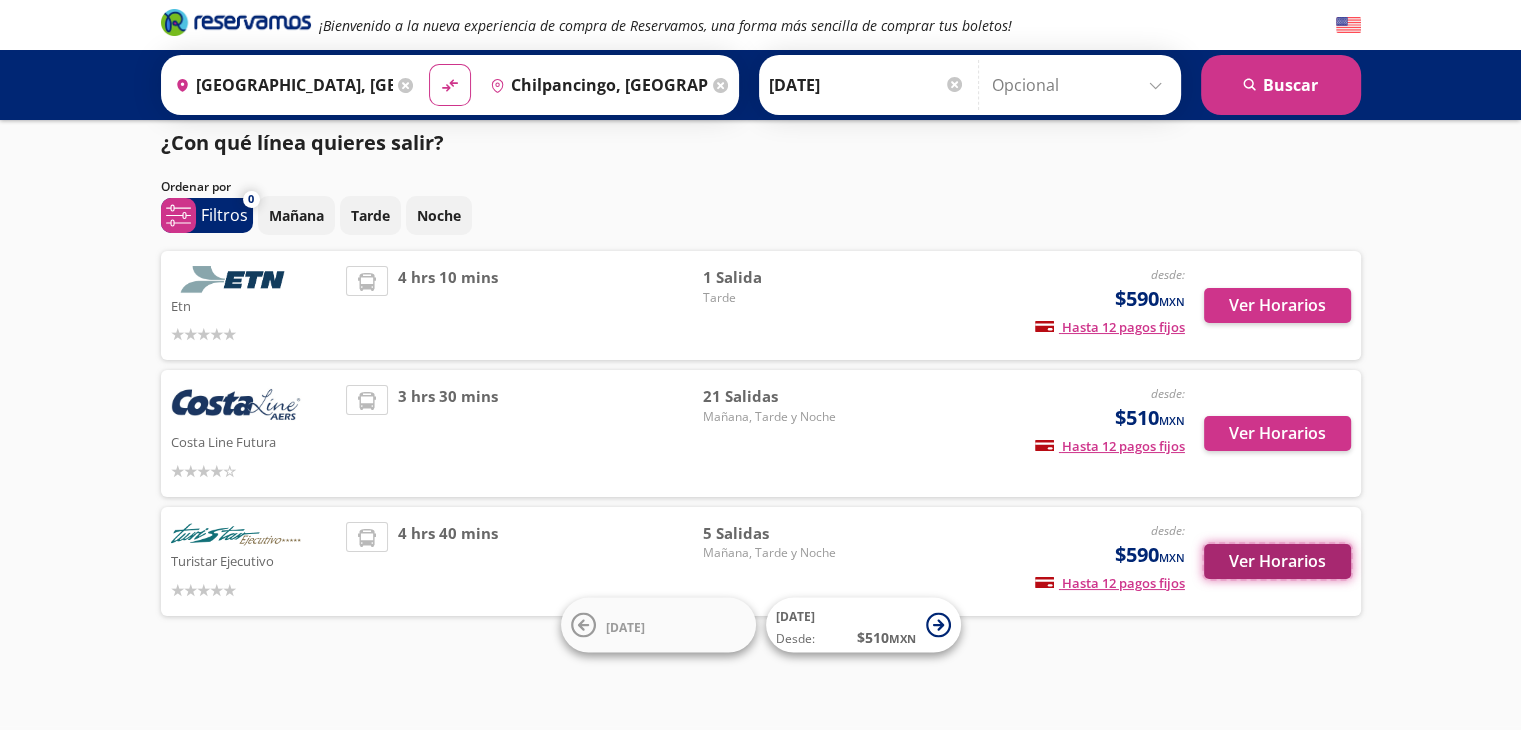click on "Ver Horarios" at bounding box center (1277, 561) 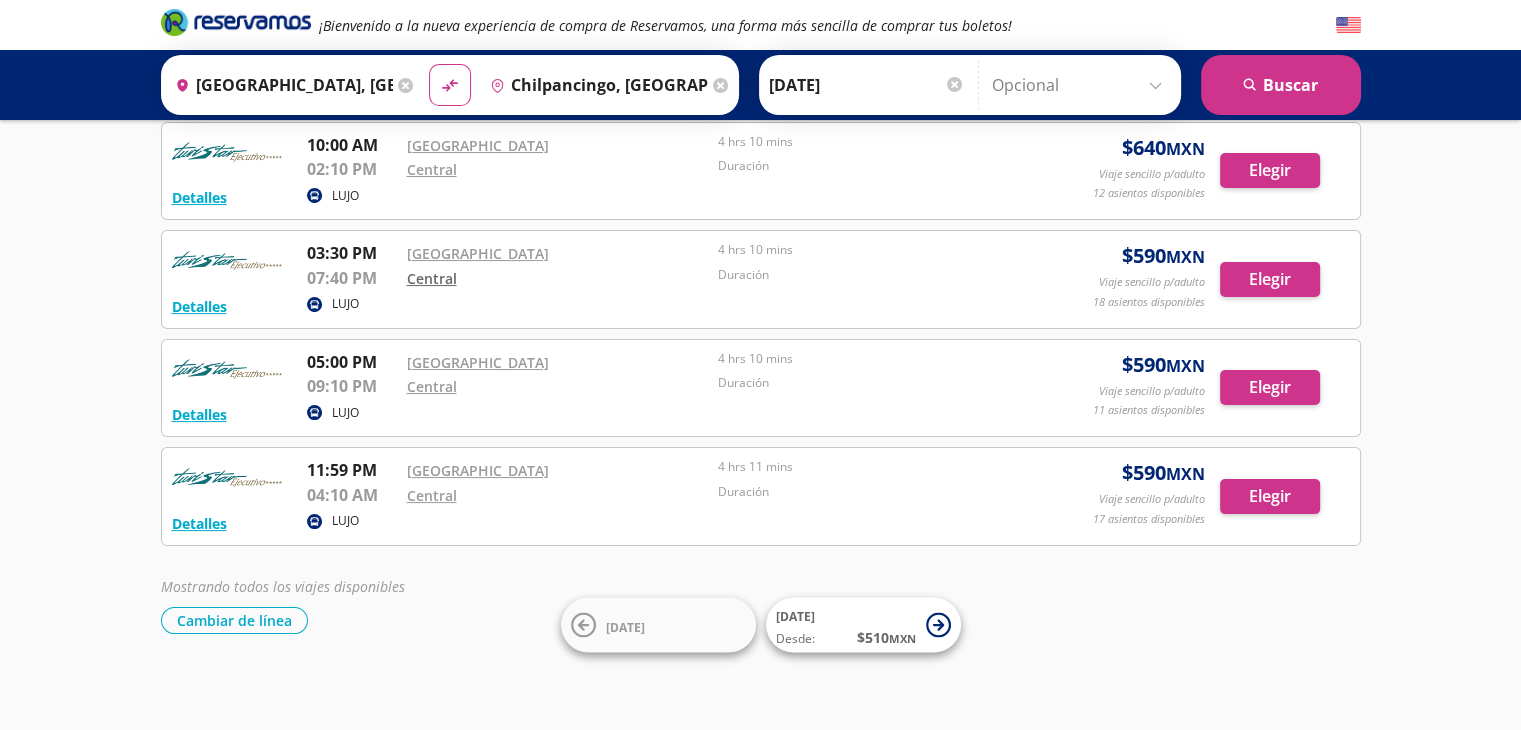 scroll, scrollTop: 0, scrollLeft: 0, axis: both 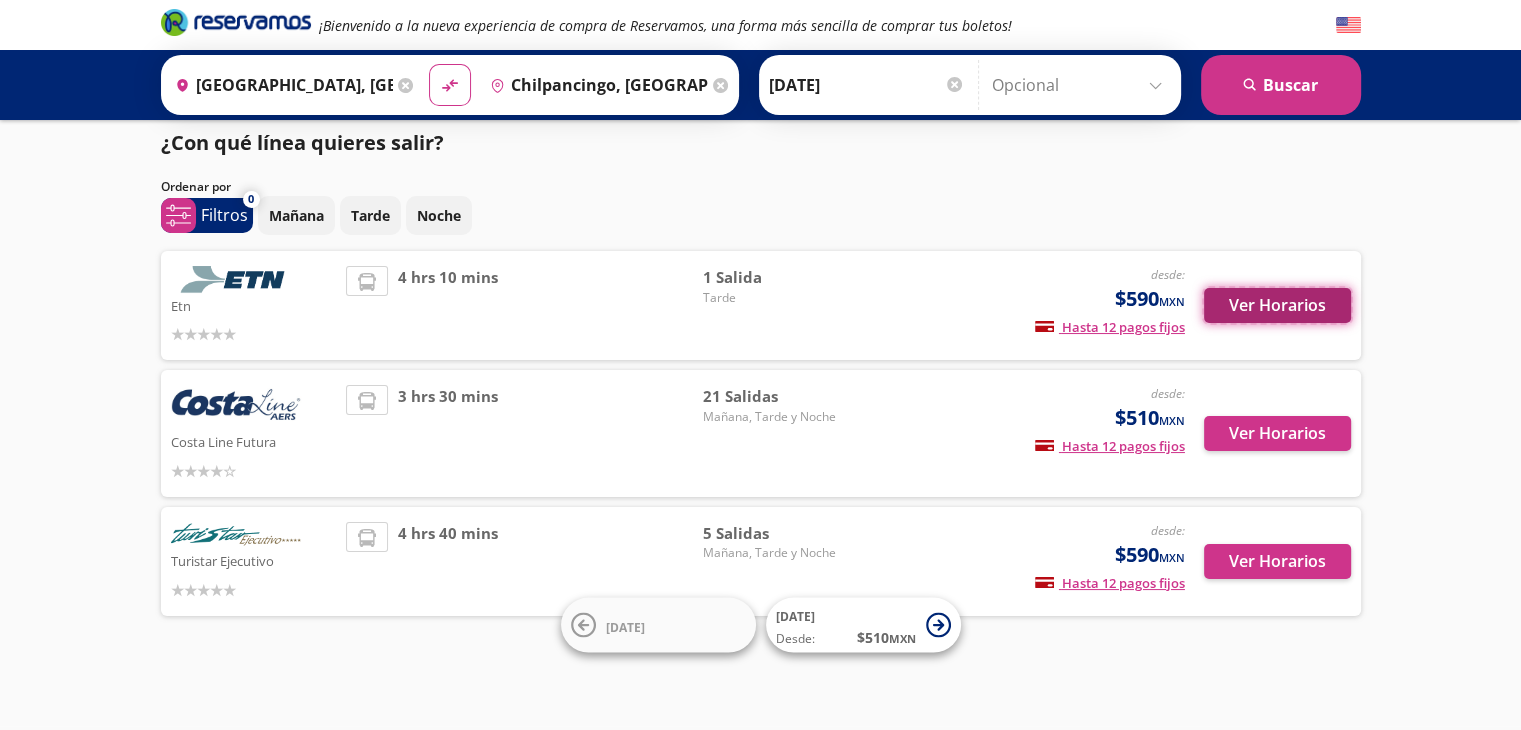click on "Ver Horarios" at bounding box center (1277, 305) 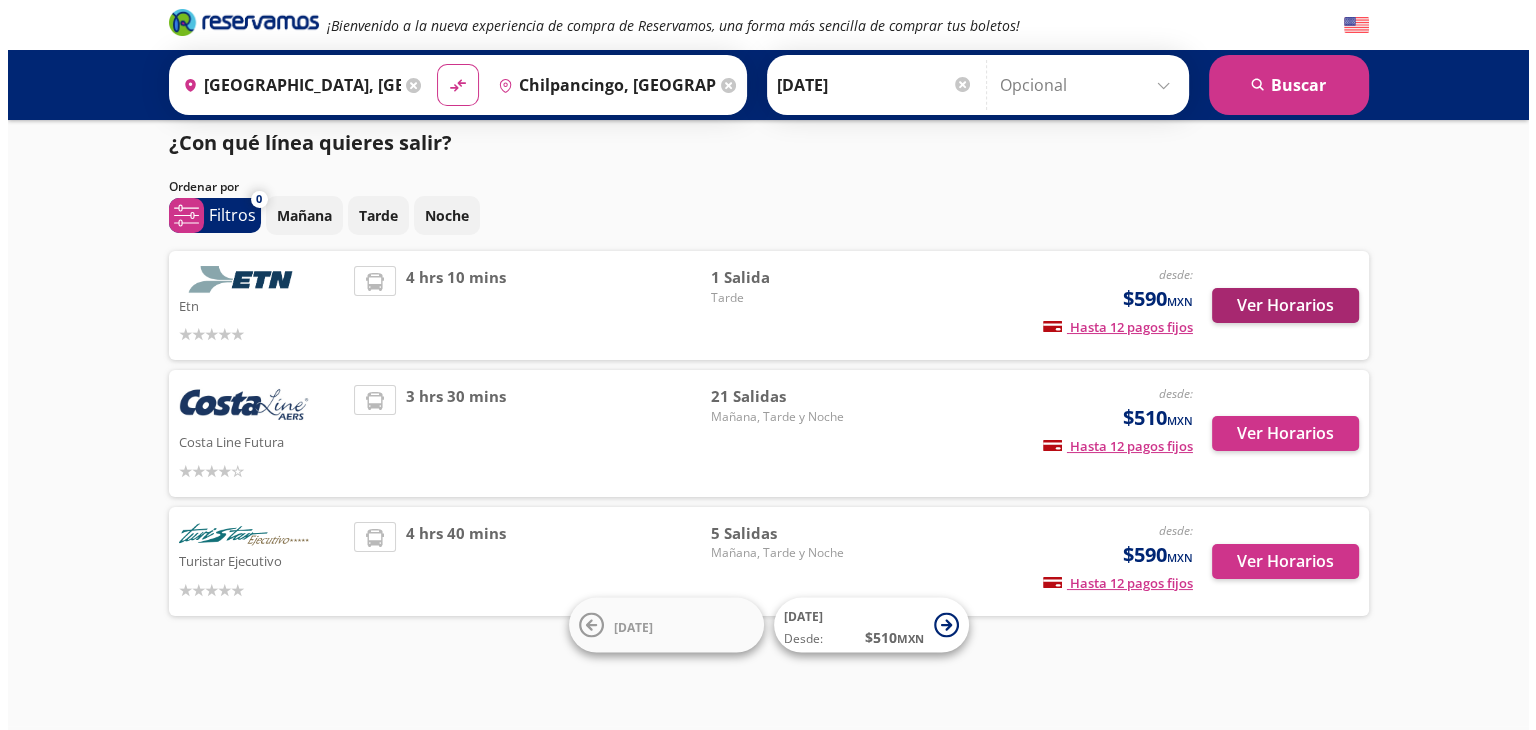 scroll, scrollTop: 0, scrollLeft: 0, axis: both 